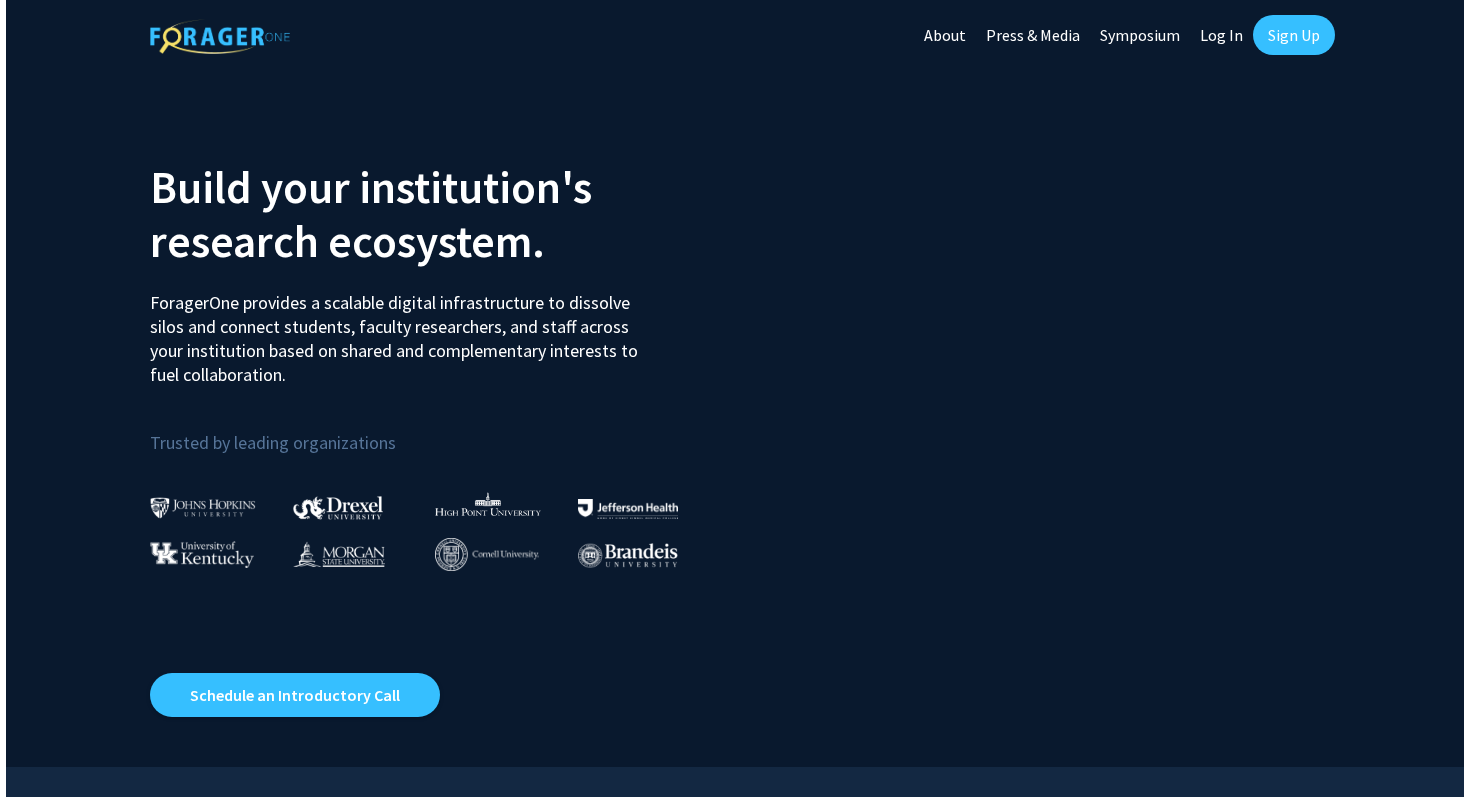 scroll, scrollTop: 0, scrollLeft: 0, axis: both 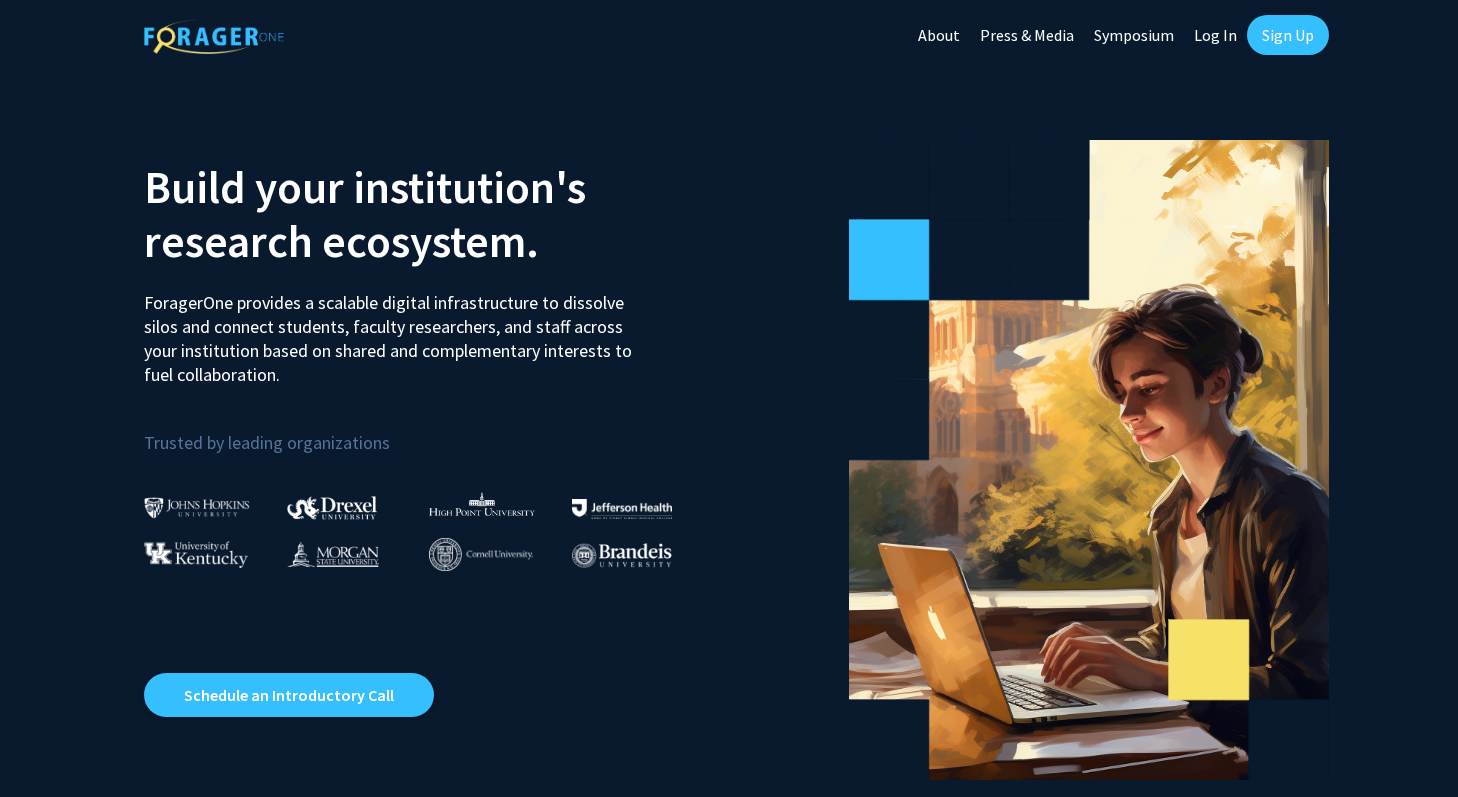 click on "Sign Up" 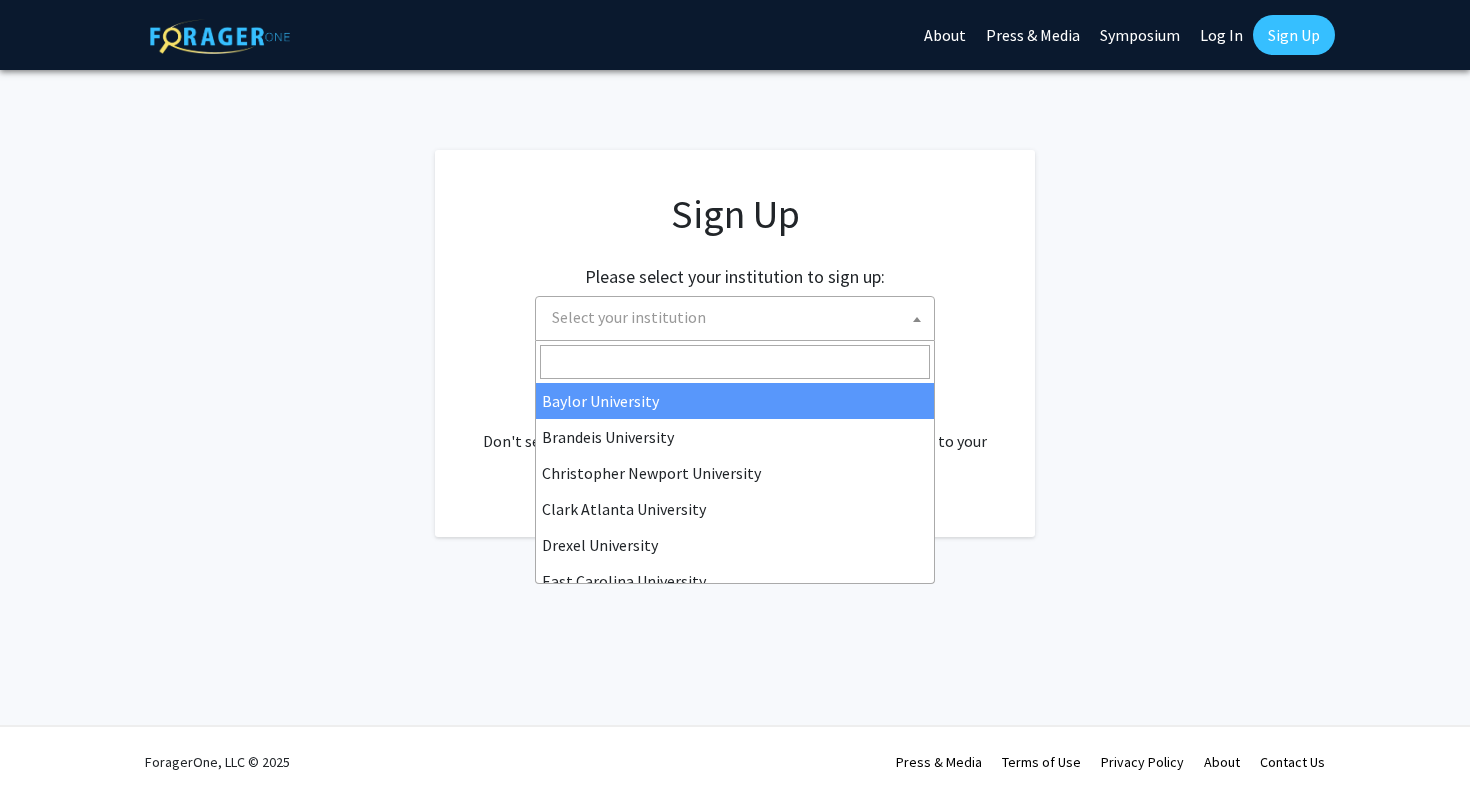 click on "Select your institution" at bounding box center (739, 317) 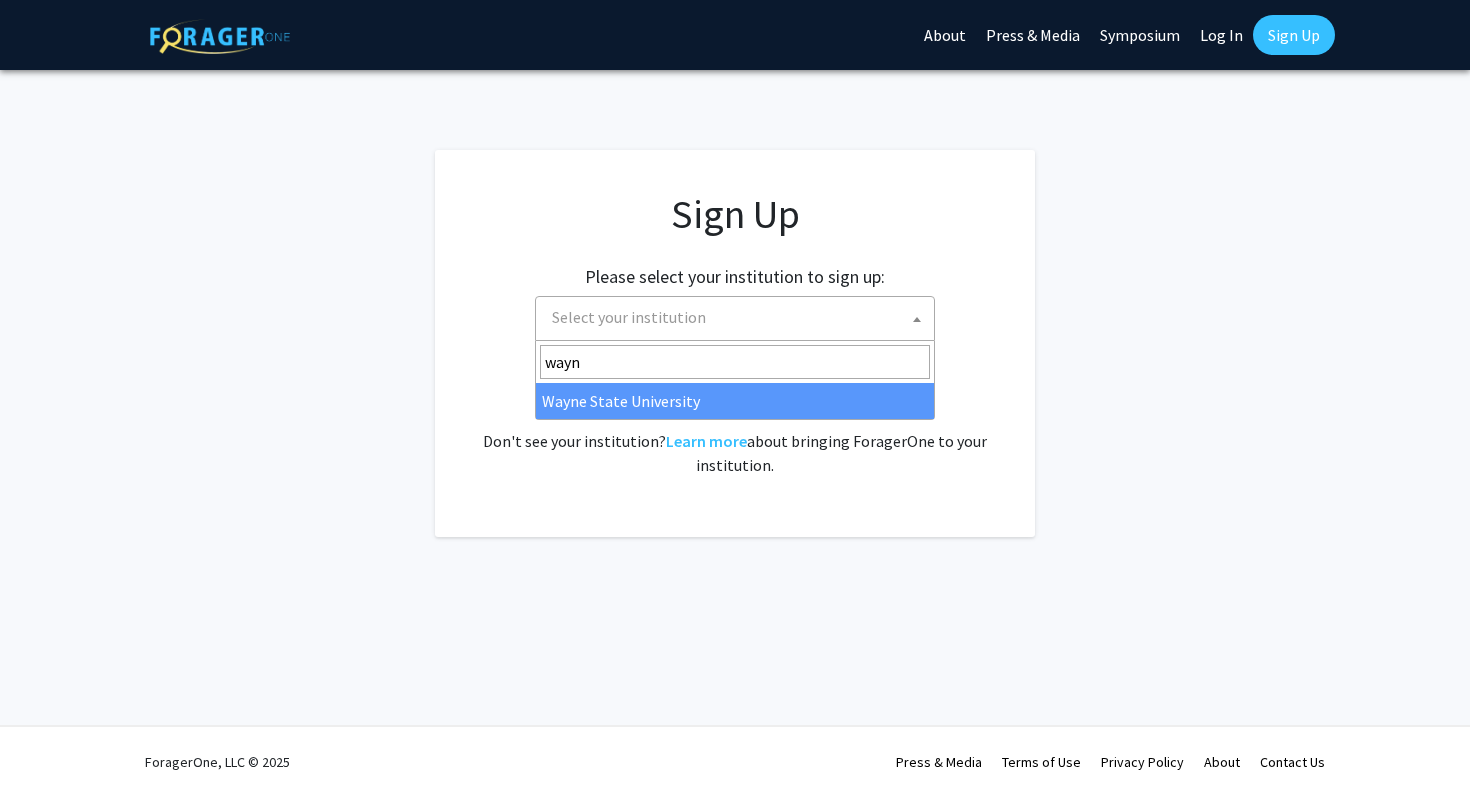 type on "wayn" 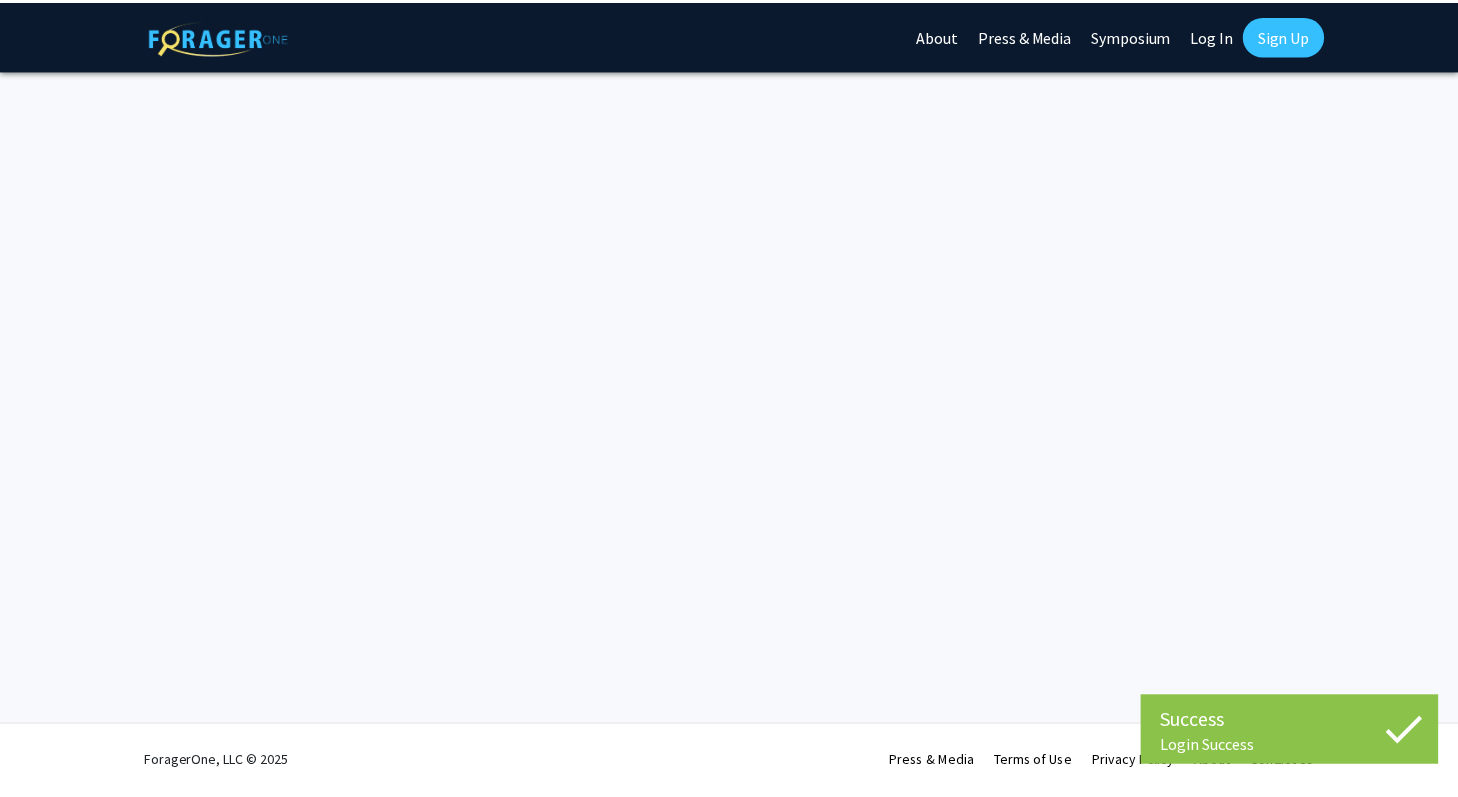 scroll, scrollTop: 0, scrollLeft: 0, axis: both 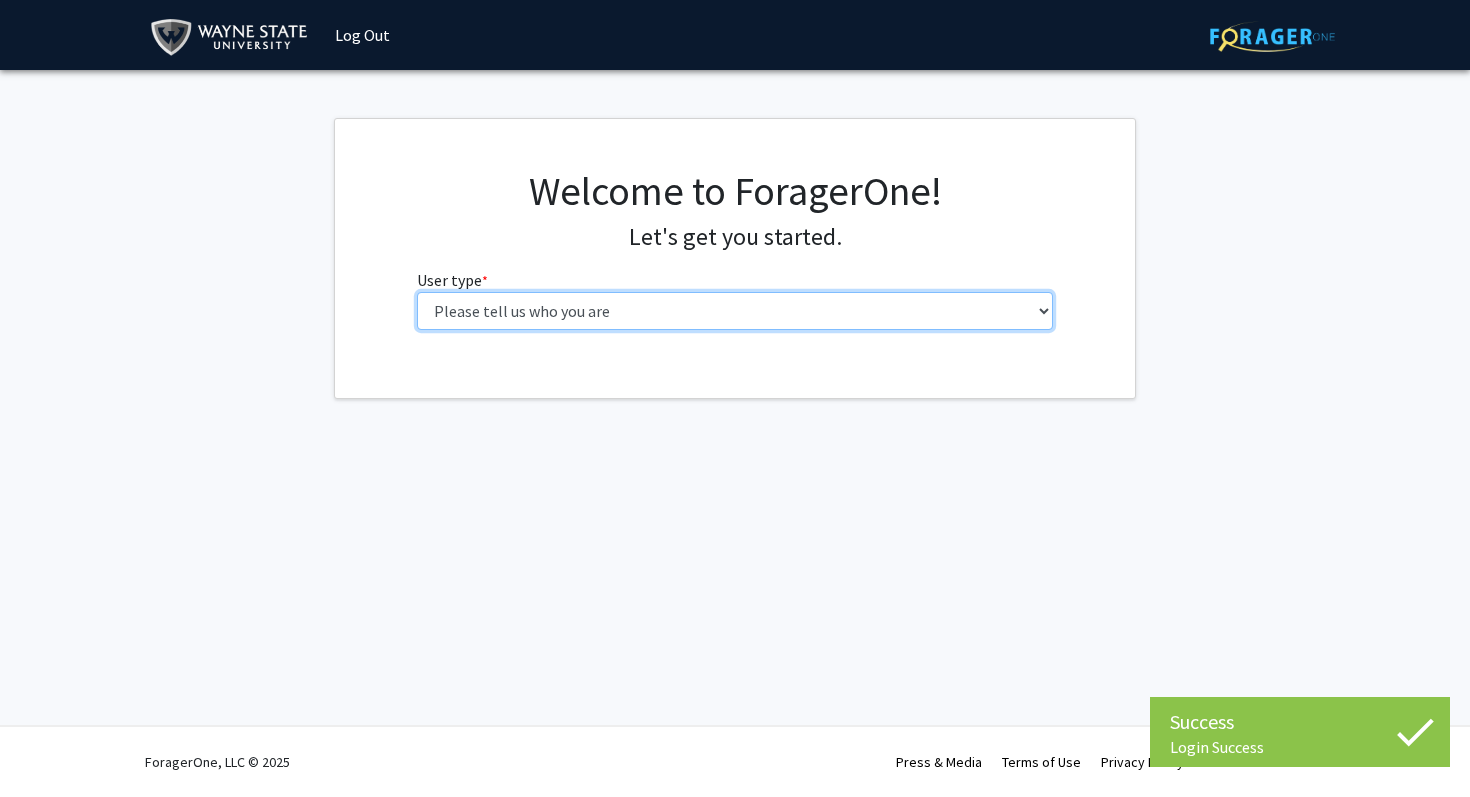 click on "Please tell us who you are  Undergraduate Student   Master's Student   Doctoral Candidate (PhD, MD, DMD, PharmD, etc.)   Postdoctoral Researcher / Research Staff / Medical Resident / Medical Fellow   Faculty   Administrative Staff" at bounding box center [735, 311] 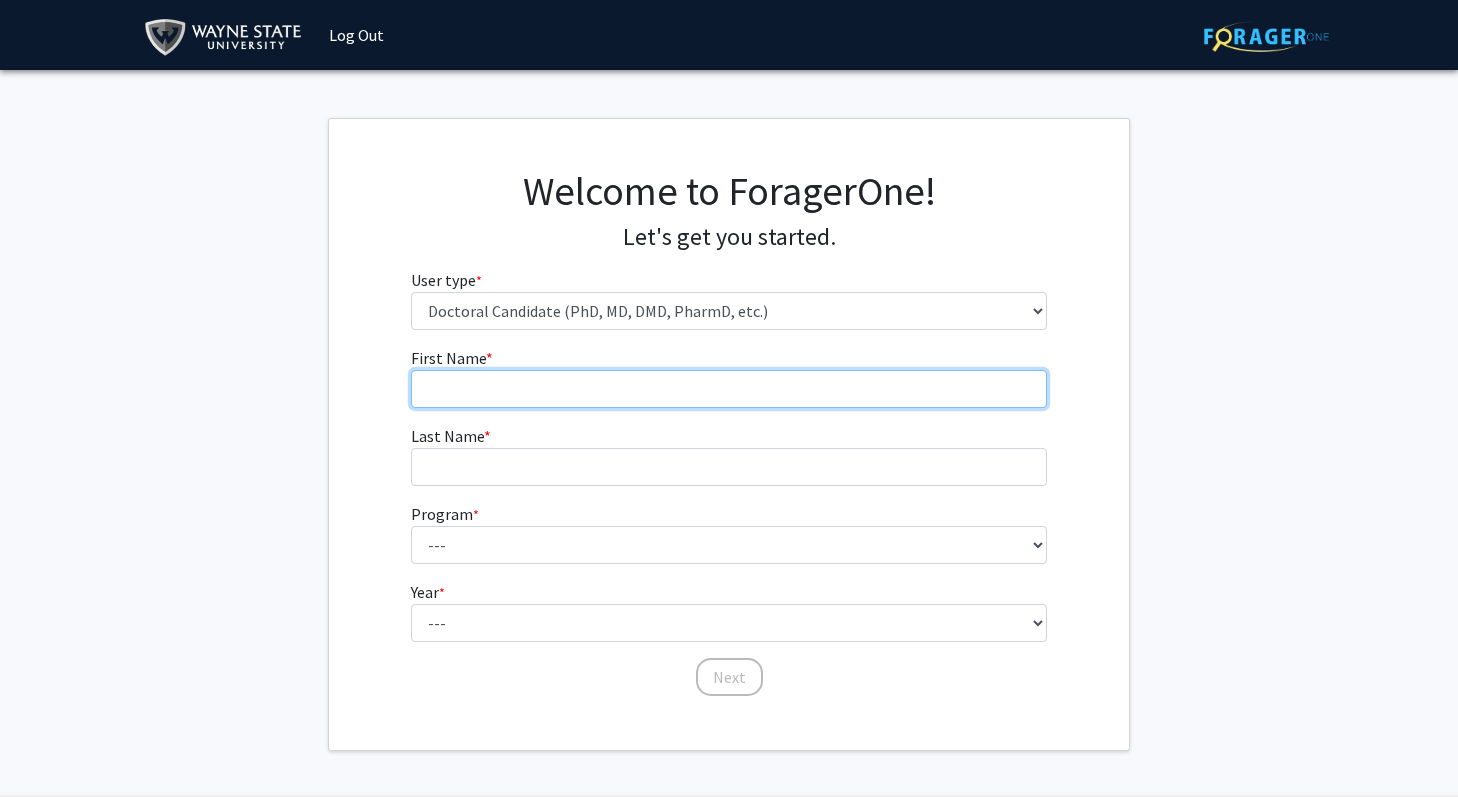 click on "First Name * required" at bounding box center [729, 389] 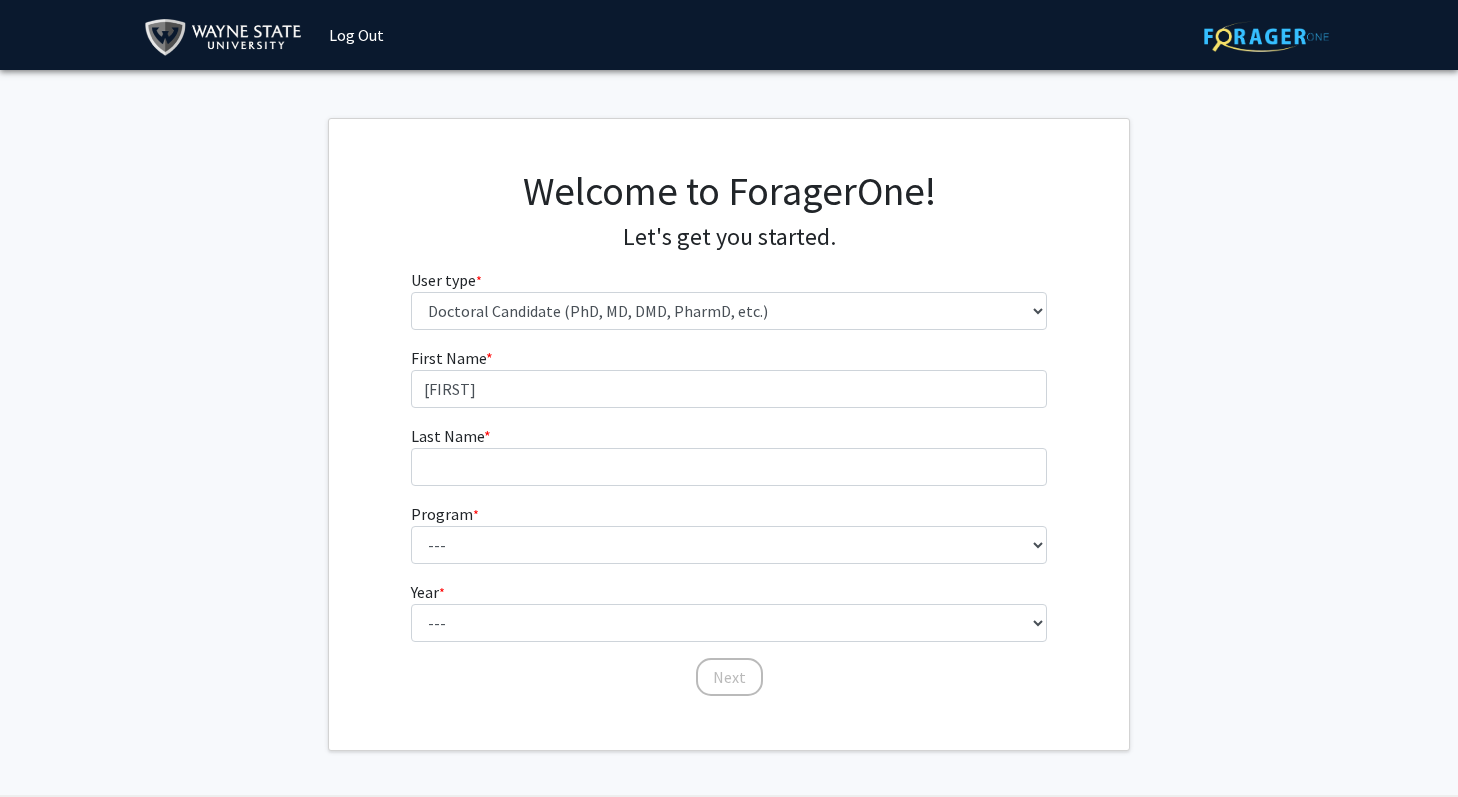 type on "[LAST]" 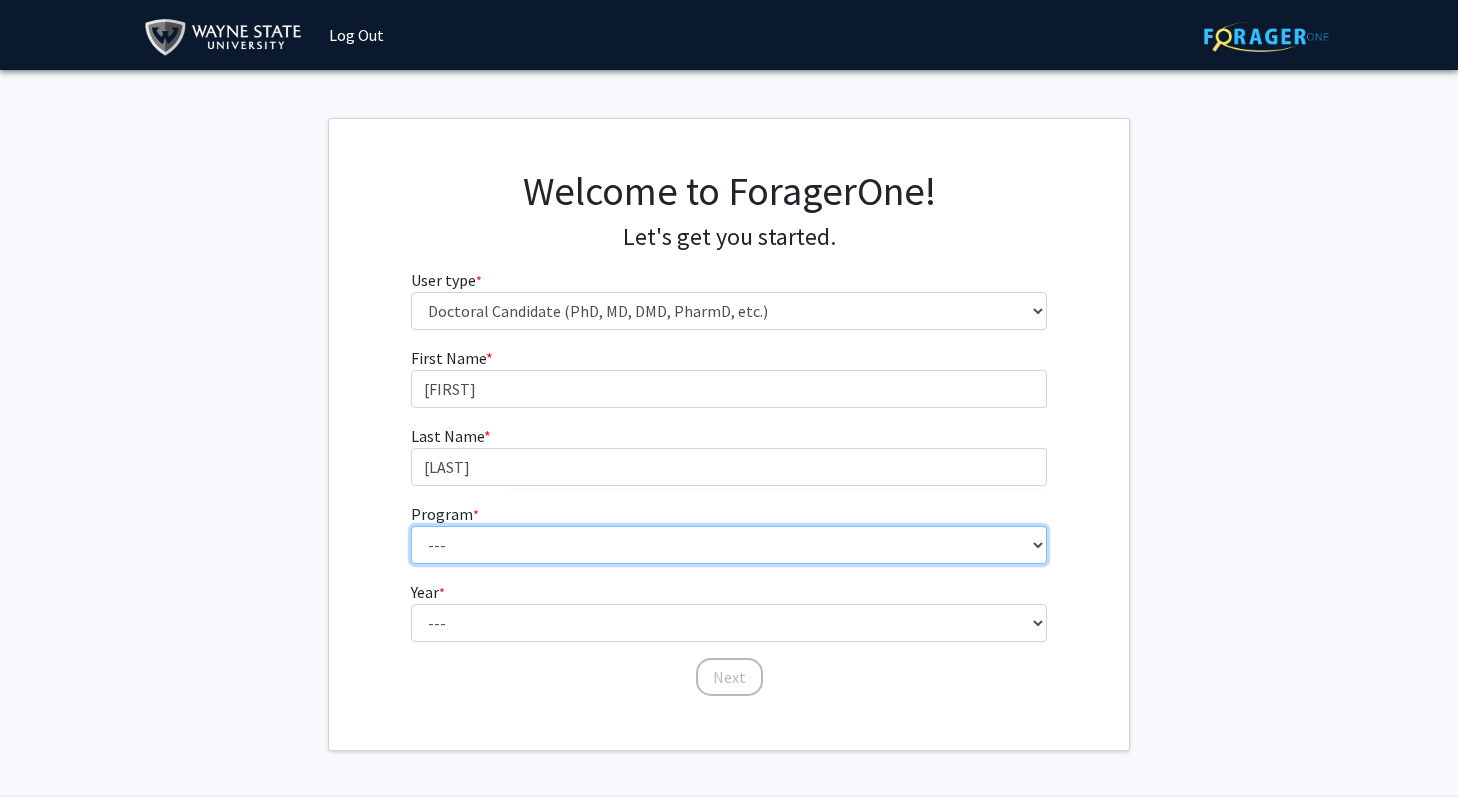 click on "---  Adult-Gerontology Acute Care Nurse Practitioner   Adult-Gerontology Primary Care Nurse Practitioner   Anatomy and Cell Biology   Anesthesia   Anthropology   Anthropology and Urban Sustainability (Dual title)   Audiology   Biochemistry and Molecular Biology   Biological Sciences   Biological Sciences and Urban Sustainability   Biomedical Engineering   Biomedical Imaging (Dual title)   Business Administration   Cancer Biology   Chemical Engineering   Chemistry   Civil Engineering   Communication   Communication and Urban Sustainability (Dual title)   Communication Sciences and Disorders   Computer Engineering   Computer Science   Counseling Psychology   Criminal Justice   Dispute Resolution   Economics   Educational Leadership & Policy Studies   Educational Studies   Electrical Engineering   English   Family Nurse Practitioner   French (Modern Languages)   German   Gerontology (Dual title)   History   Immunology and Microbiology   Industrial Engineering   Infant Mental Health (Dual title)   Kinesiology" at bounding box center [729, 545] 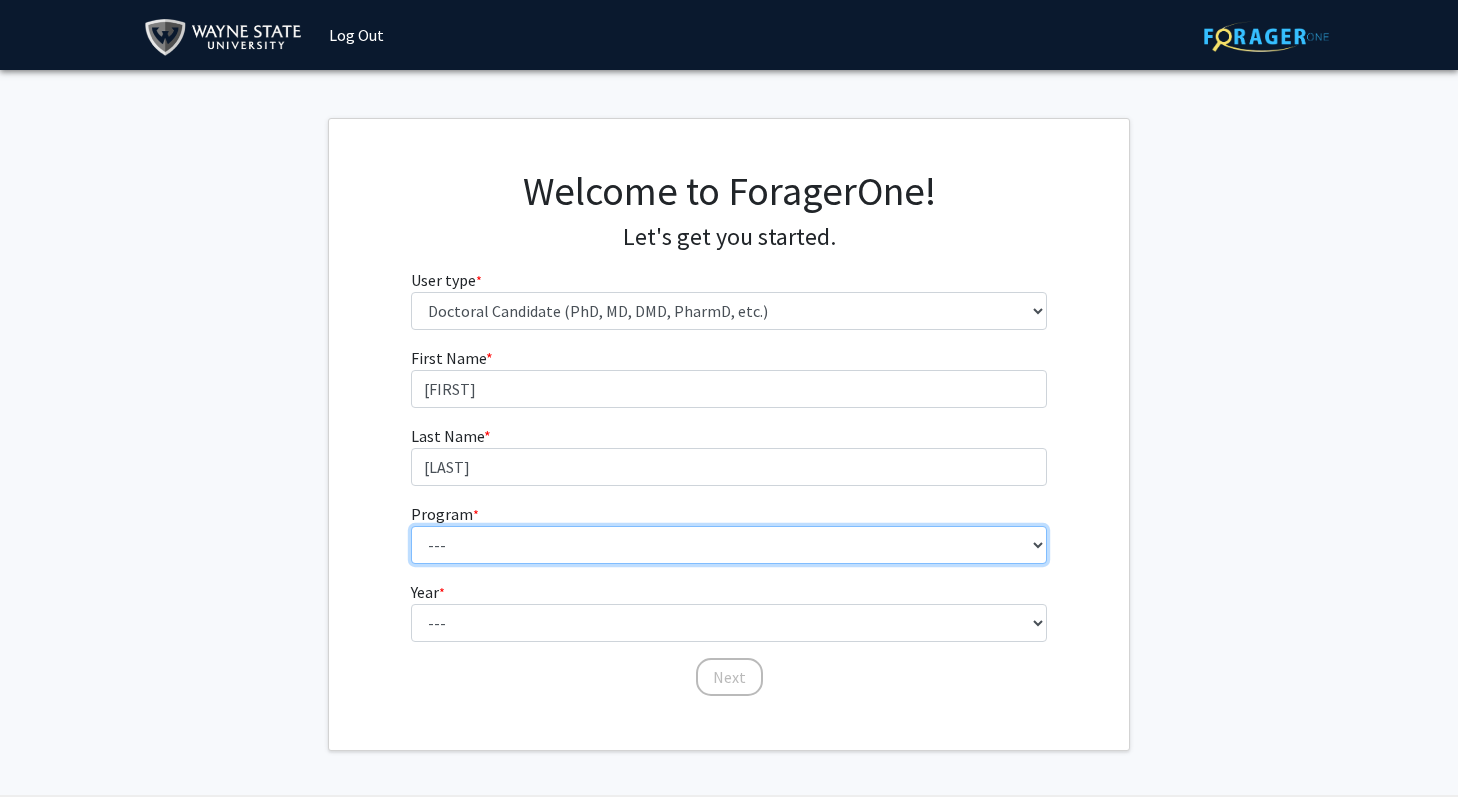 select on "46: 728" 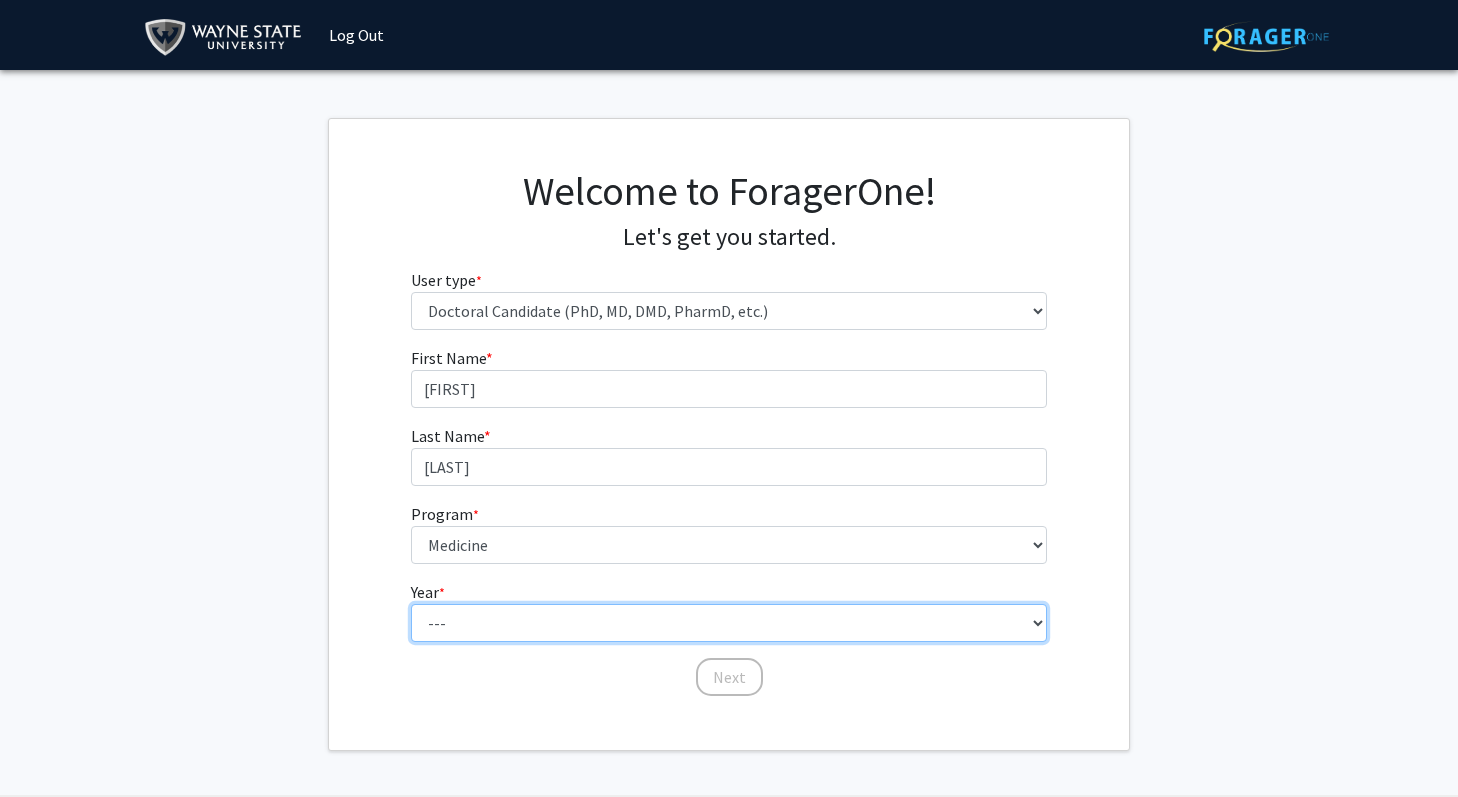 click on "---  First Year   Second Year   Third Year   Fourth Year   Fifth Year   Sixth Year   Seventh Year   Eighth Year   Ninth Year   Tenth Year" at bounding box center (729, 623) 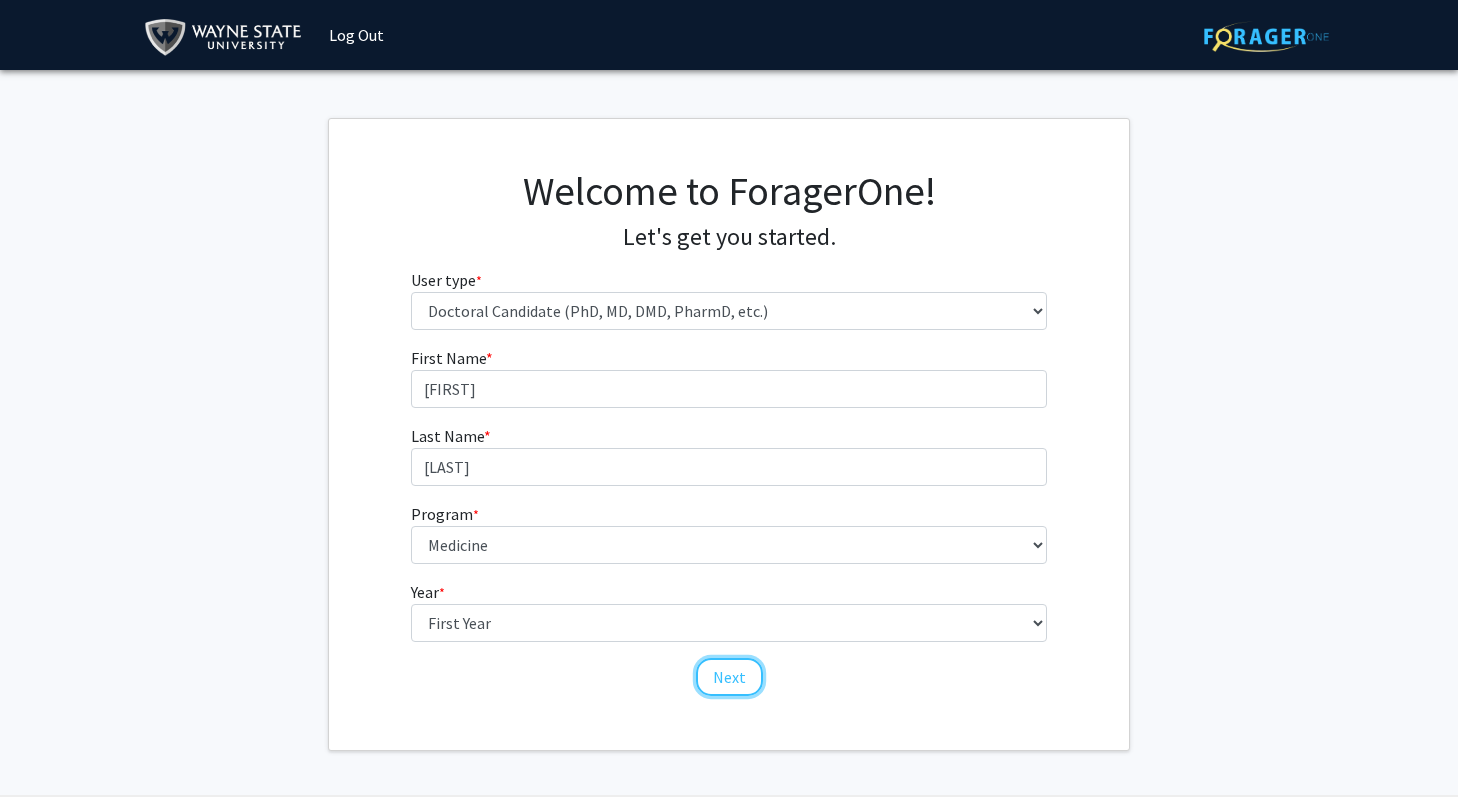 click on "Next" 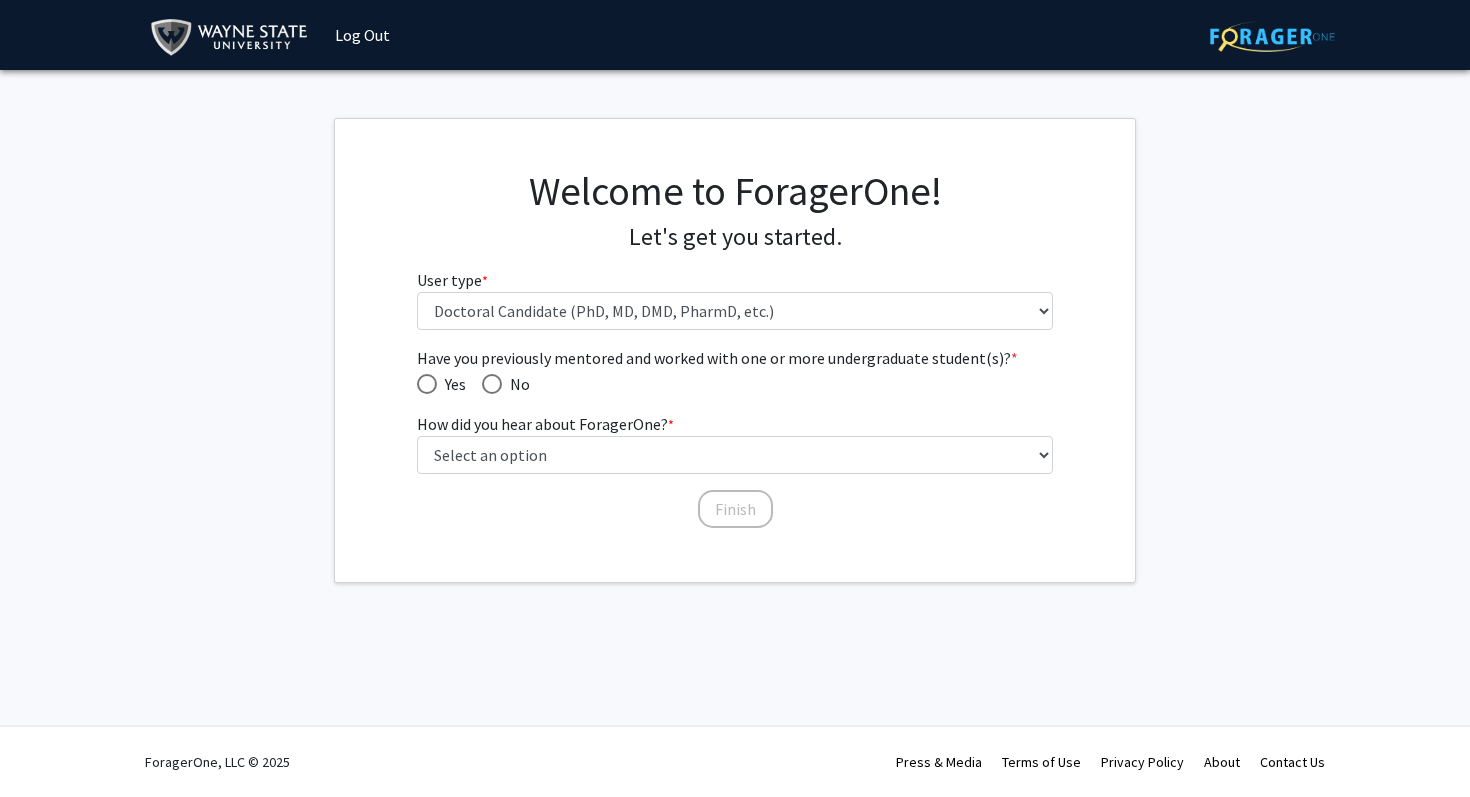 click at bounding box center [492, 384] 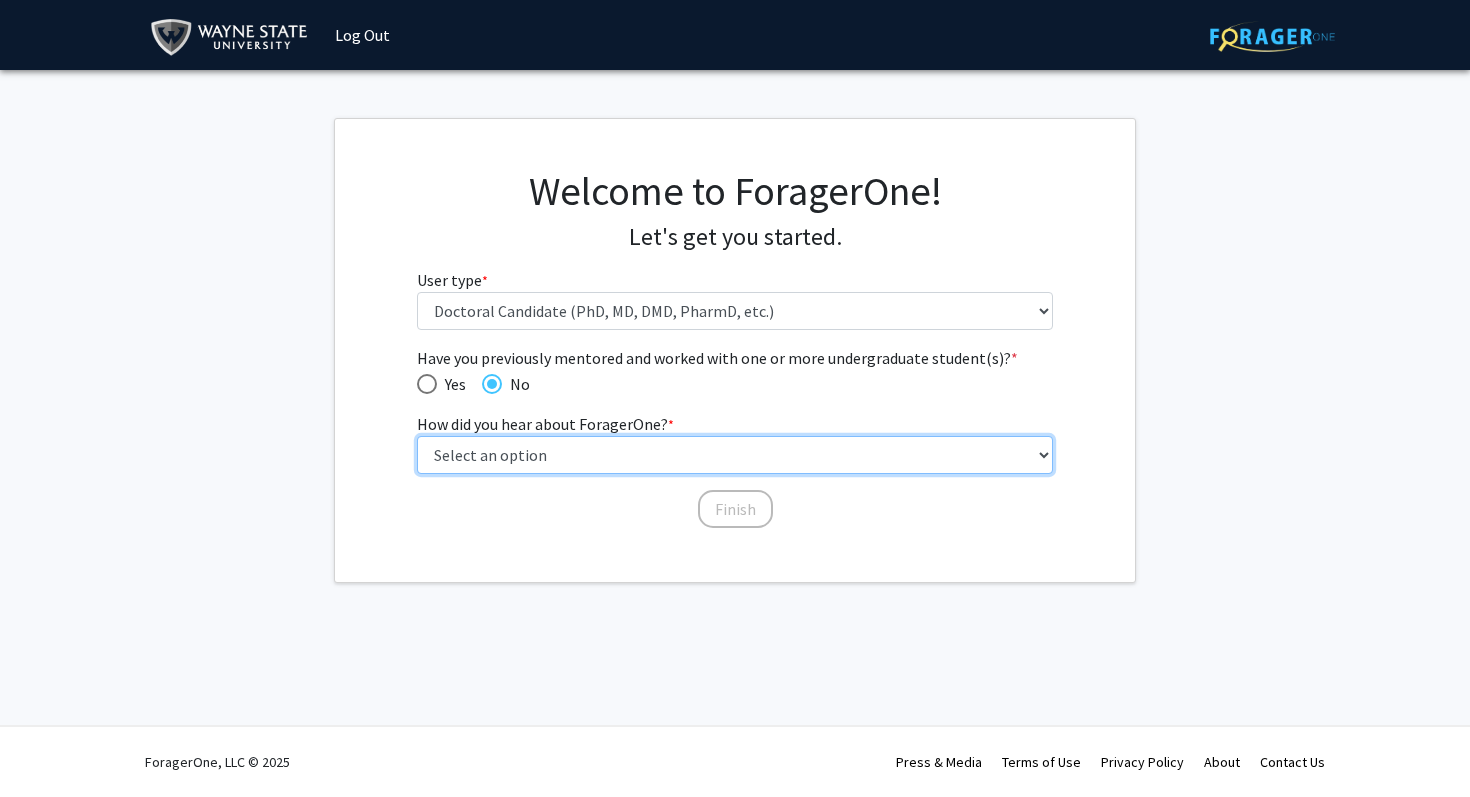 click on "Select an option  Peer/student recommendation   Faculty/staff recommendation   University website   University email or newsletter   Other" at bounding box center [735, 455] 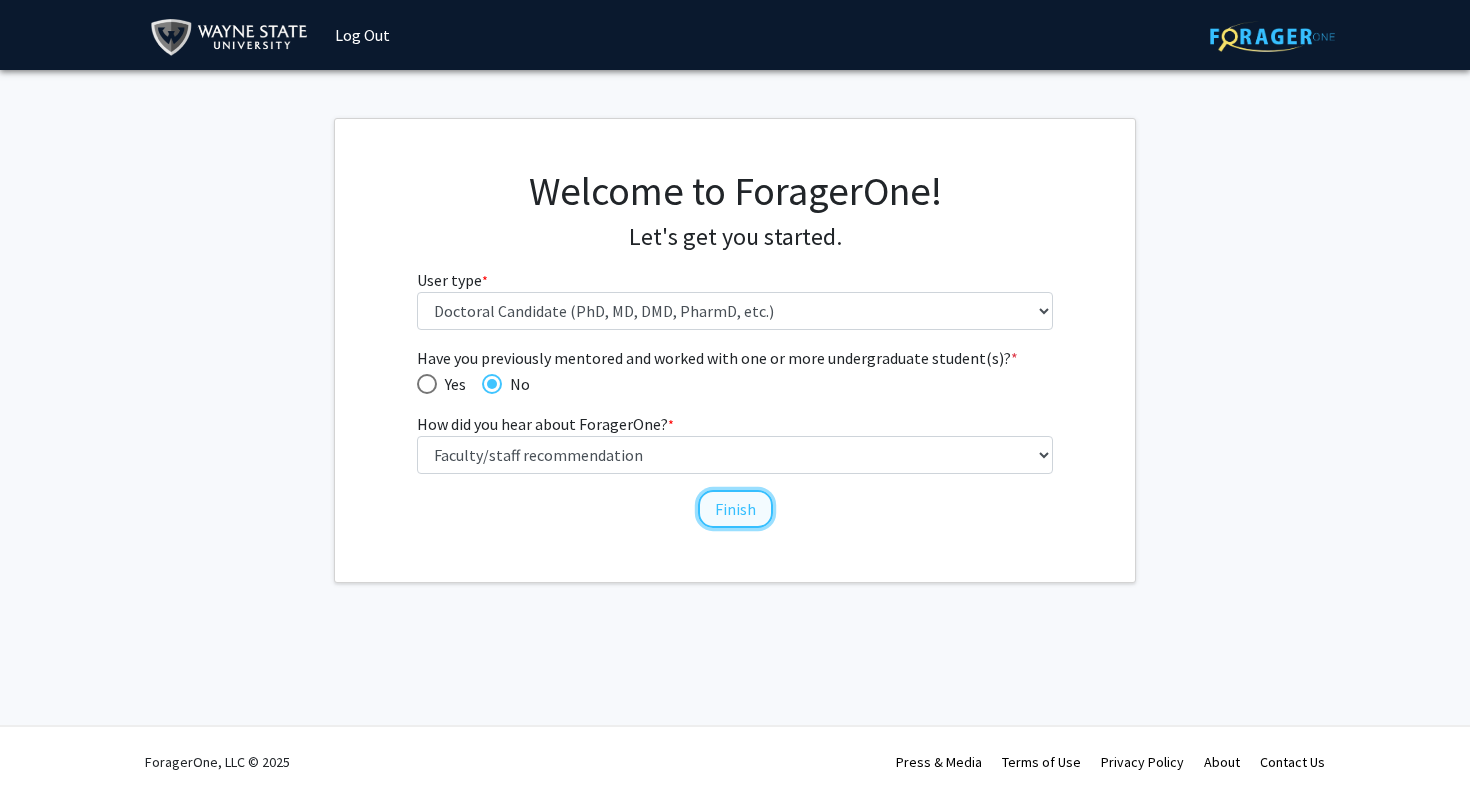 click on "Finish" 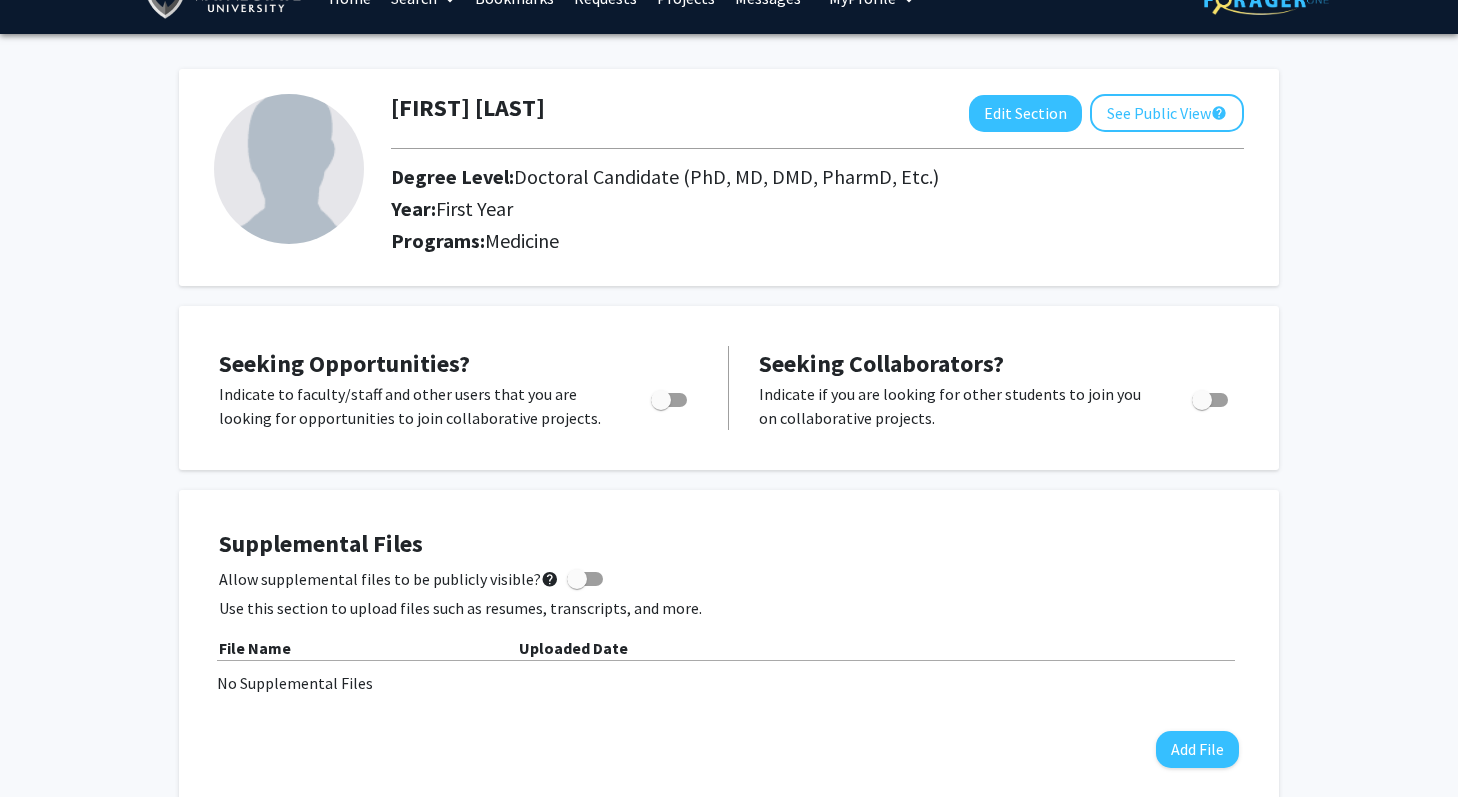 scroll, scrollTop: 0, scrollLeft: 0, axis: both 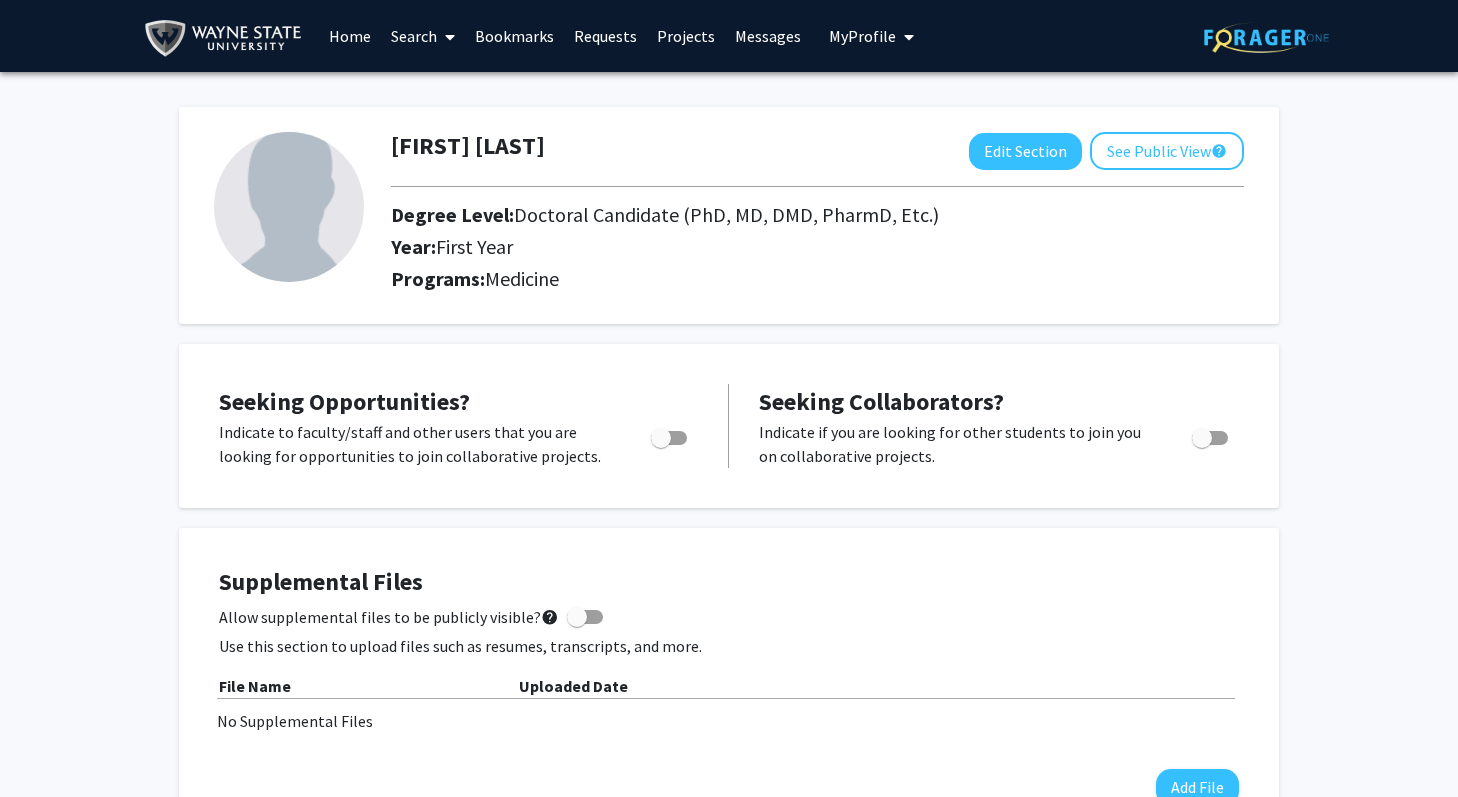 click on "Search" at bounding box center (423, 36) 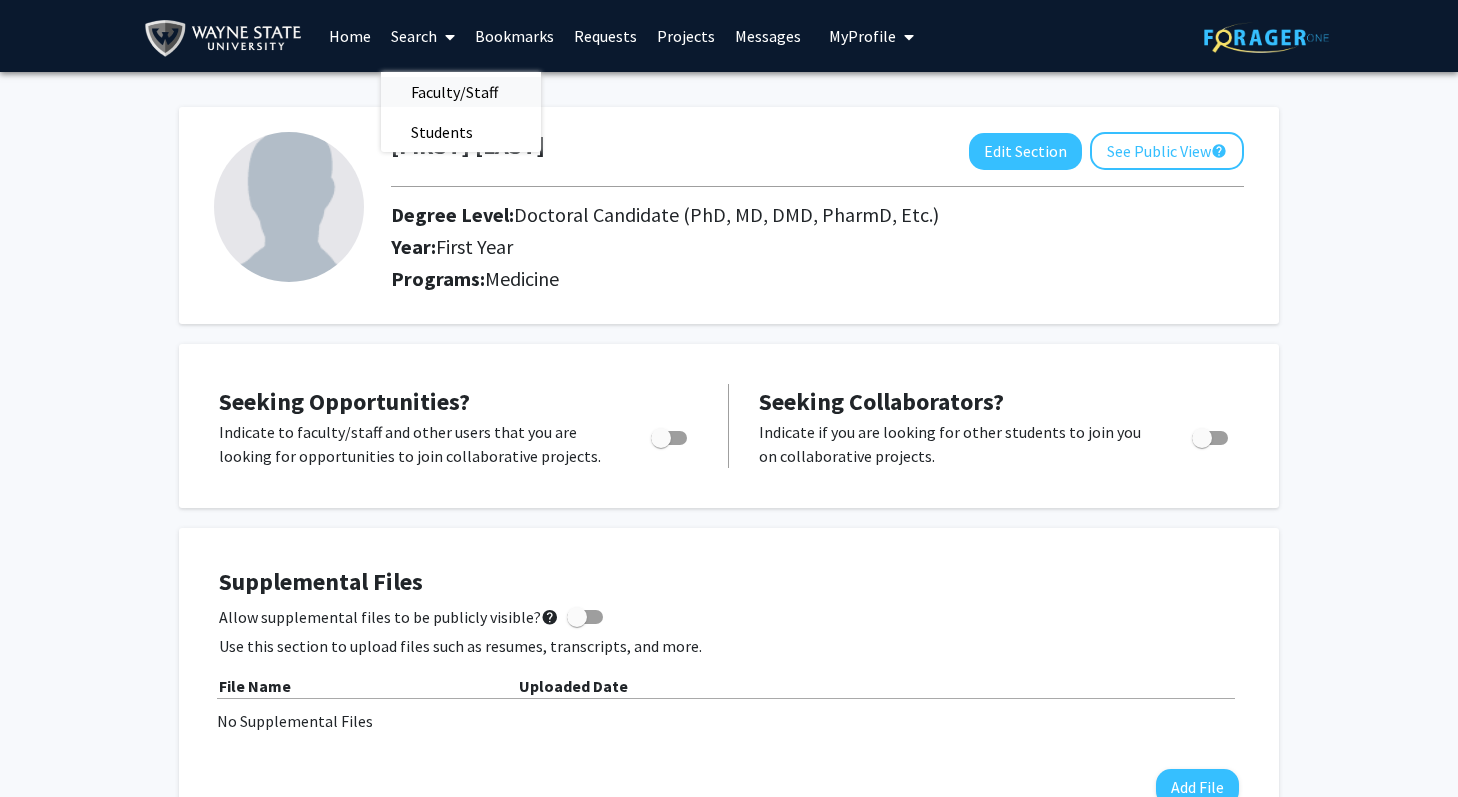 click on "Faculty/Staff" at bounding box center (454, 92) 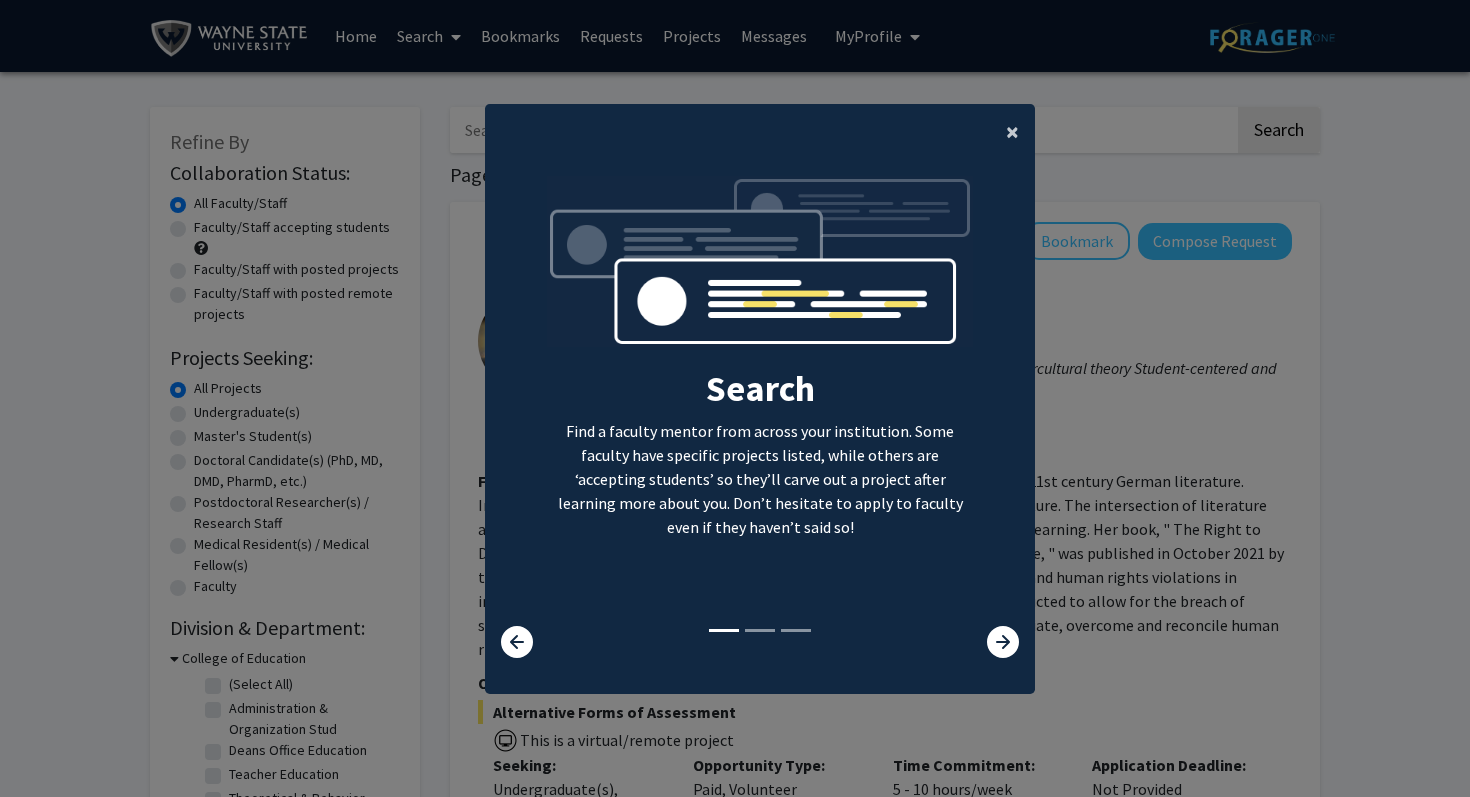 click on "×" 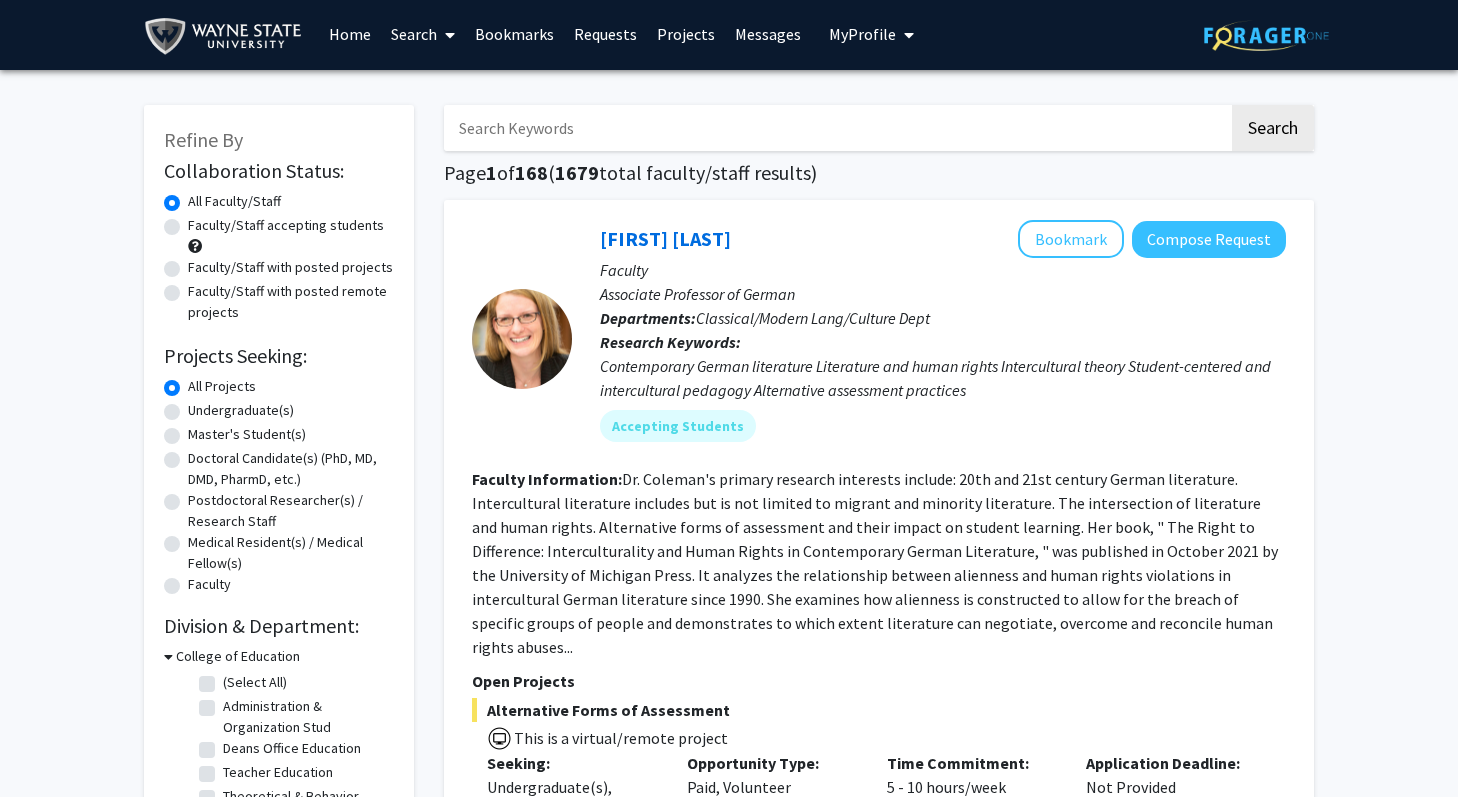 scroll, scrollTop: 0, scrollLeft: 0, axis: both 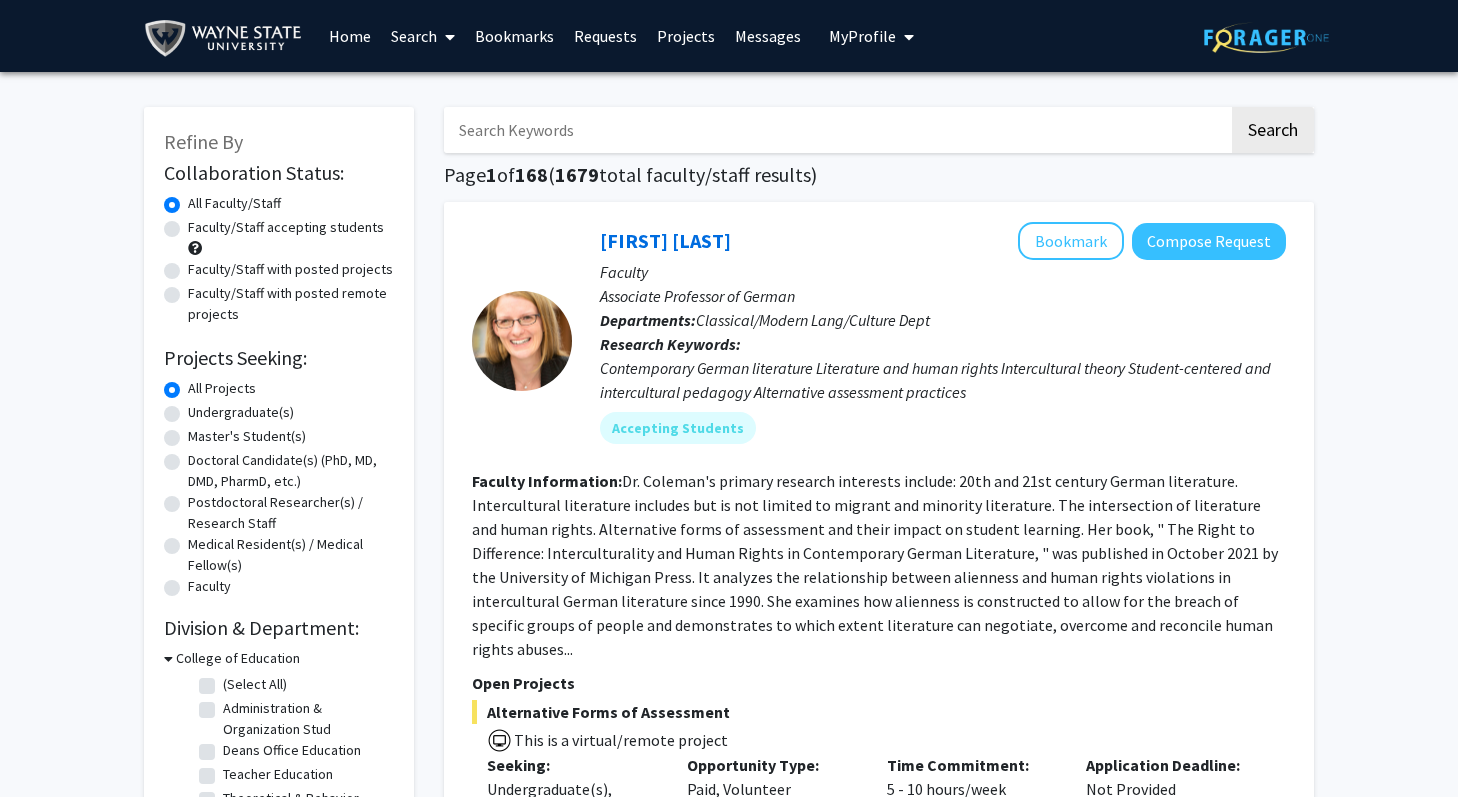 click at bounding box center (836, 130) 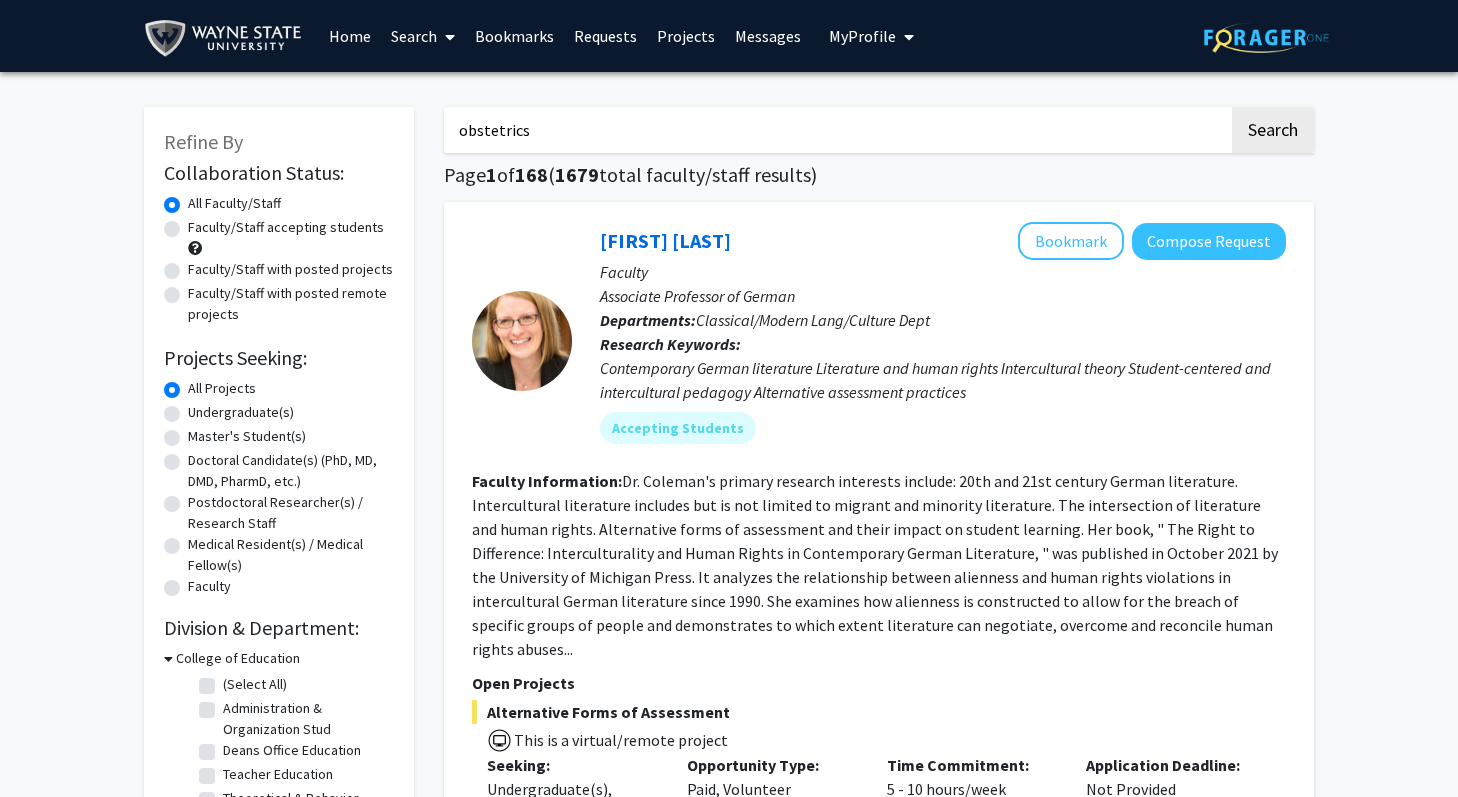 click on "Search" 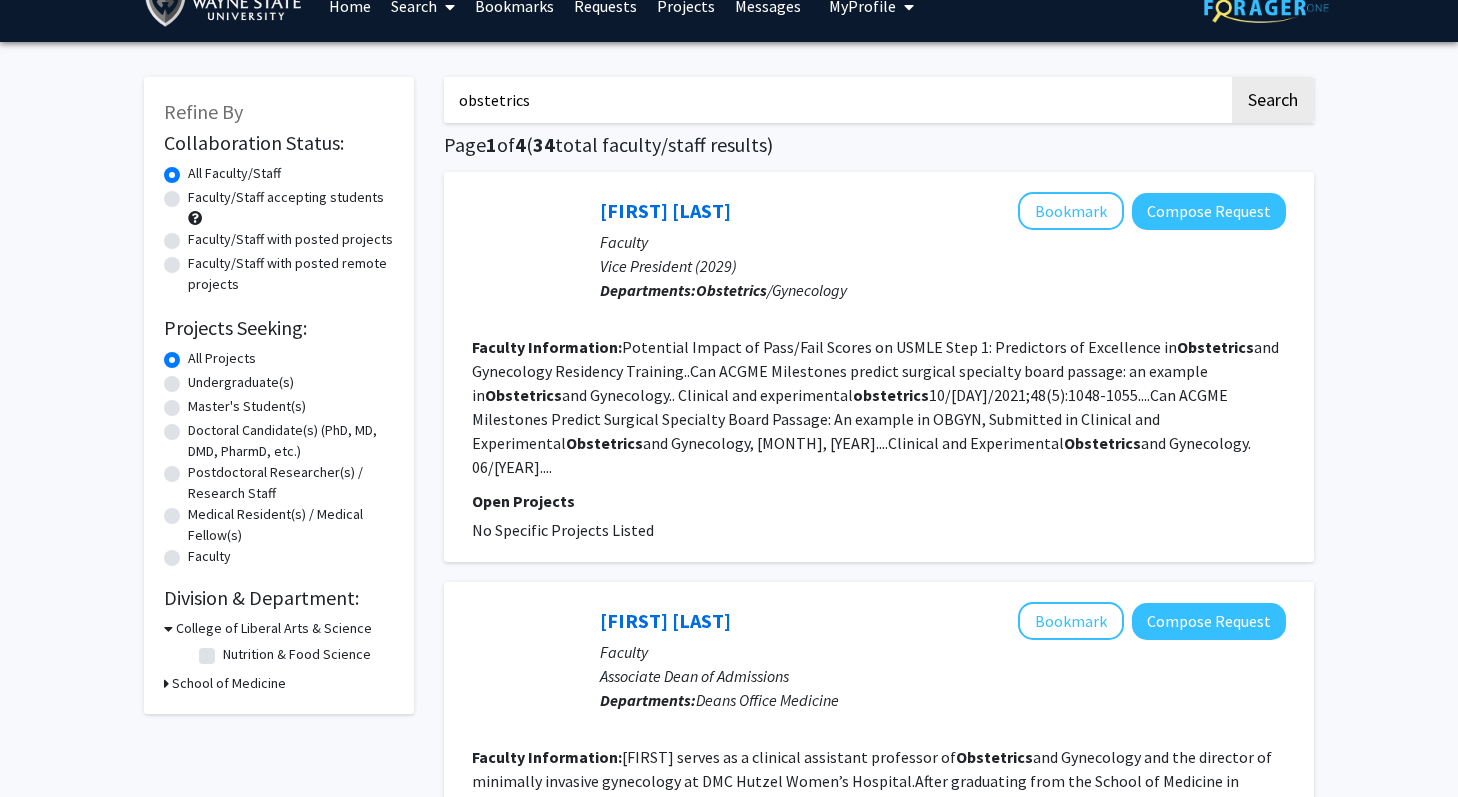 scroll, scrollTop: 0, scrollLeft: 0, axis: both 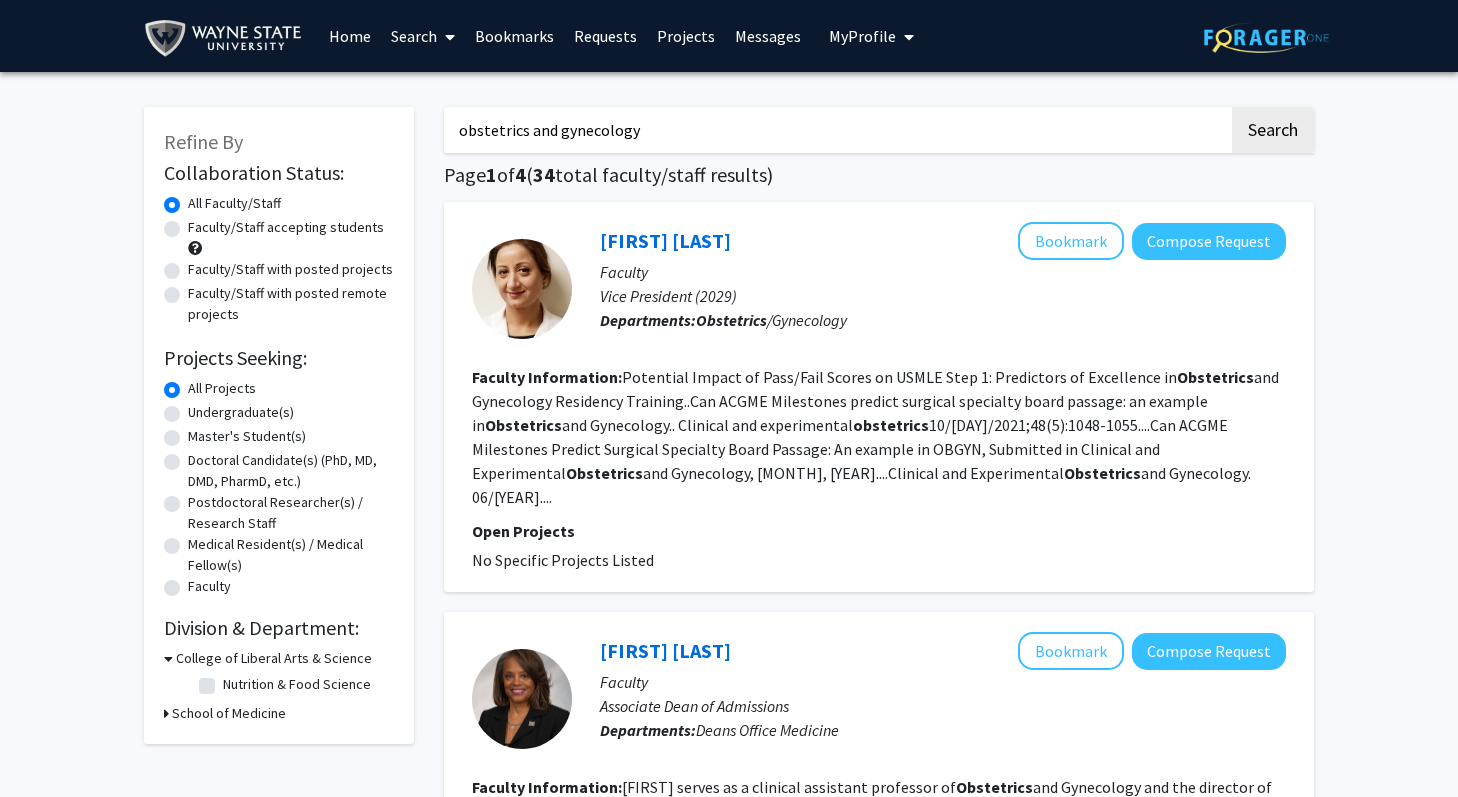 type on "obstetrics and gynecology" 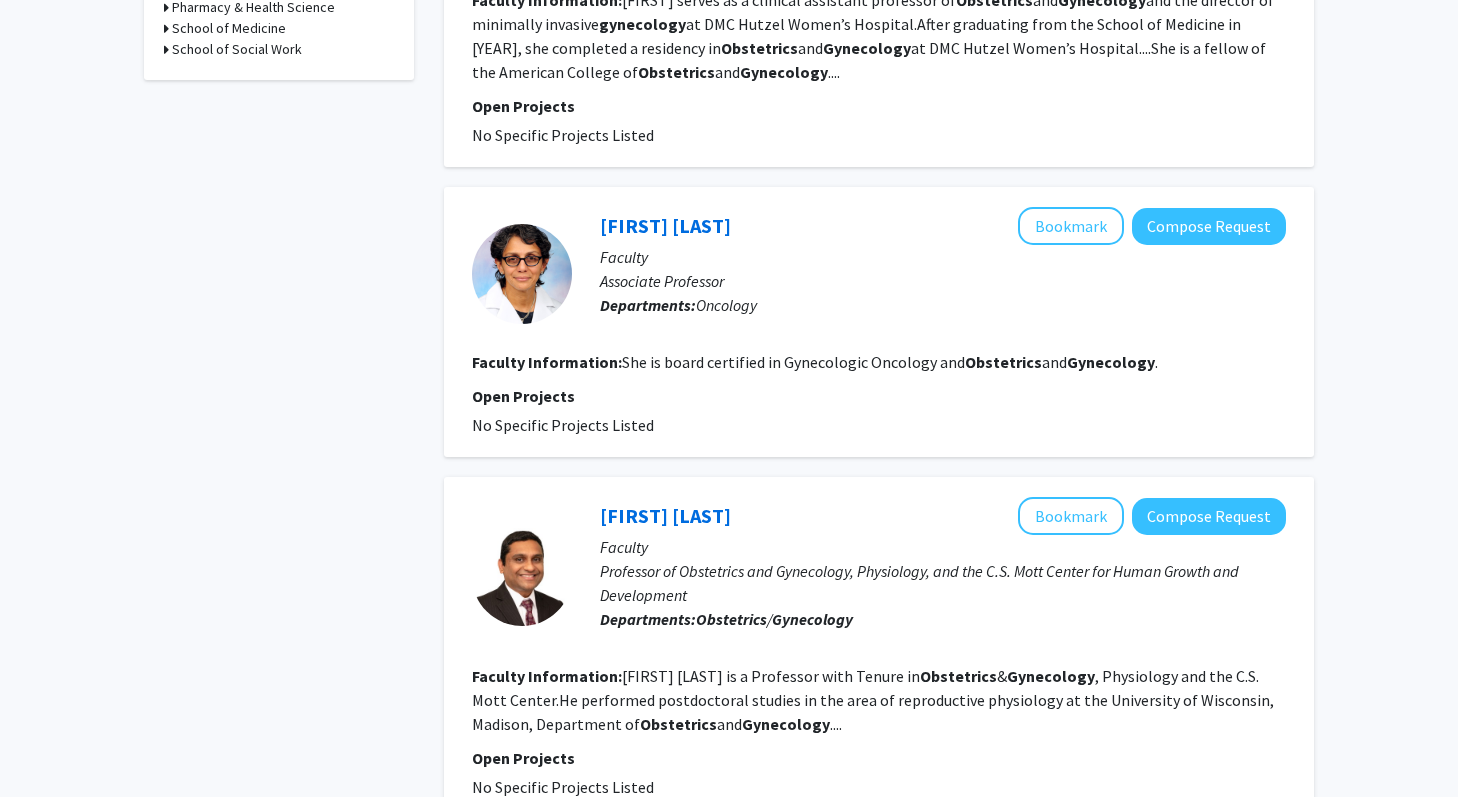 scroll, scrollTop: 0, scrollLeft: 0, axis: both 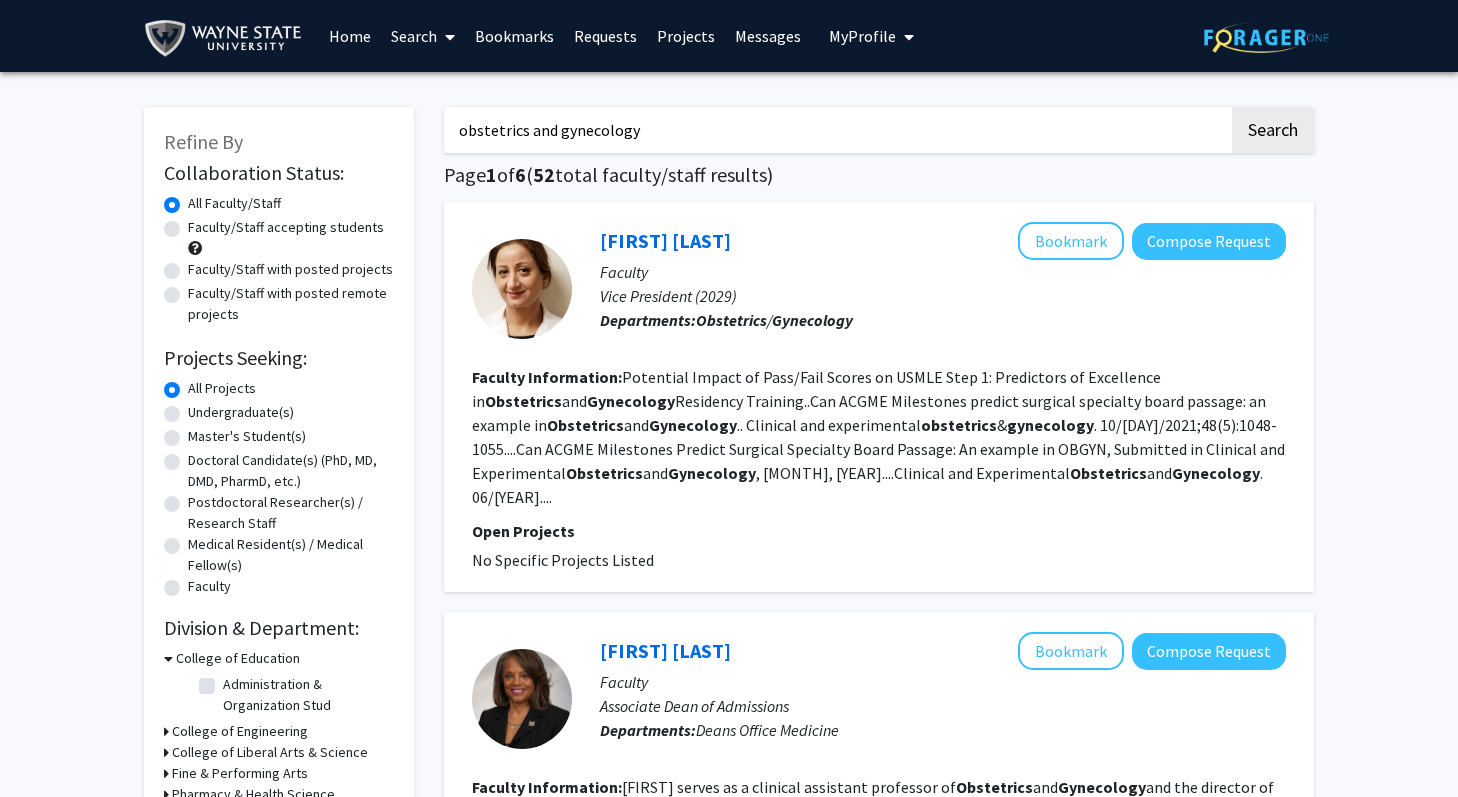 click on "Faculty/Staff accepting students" 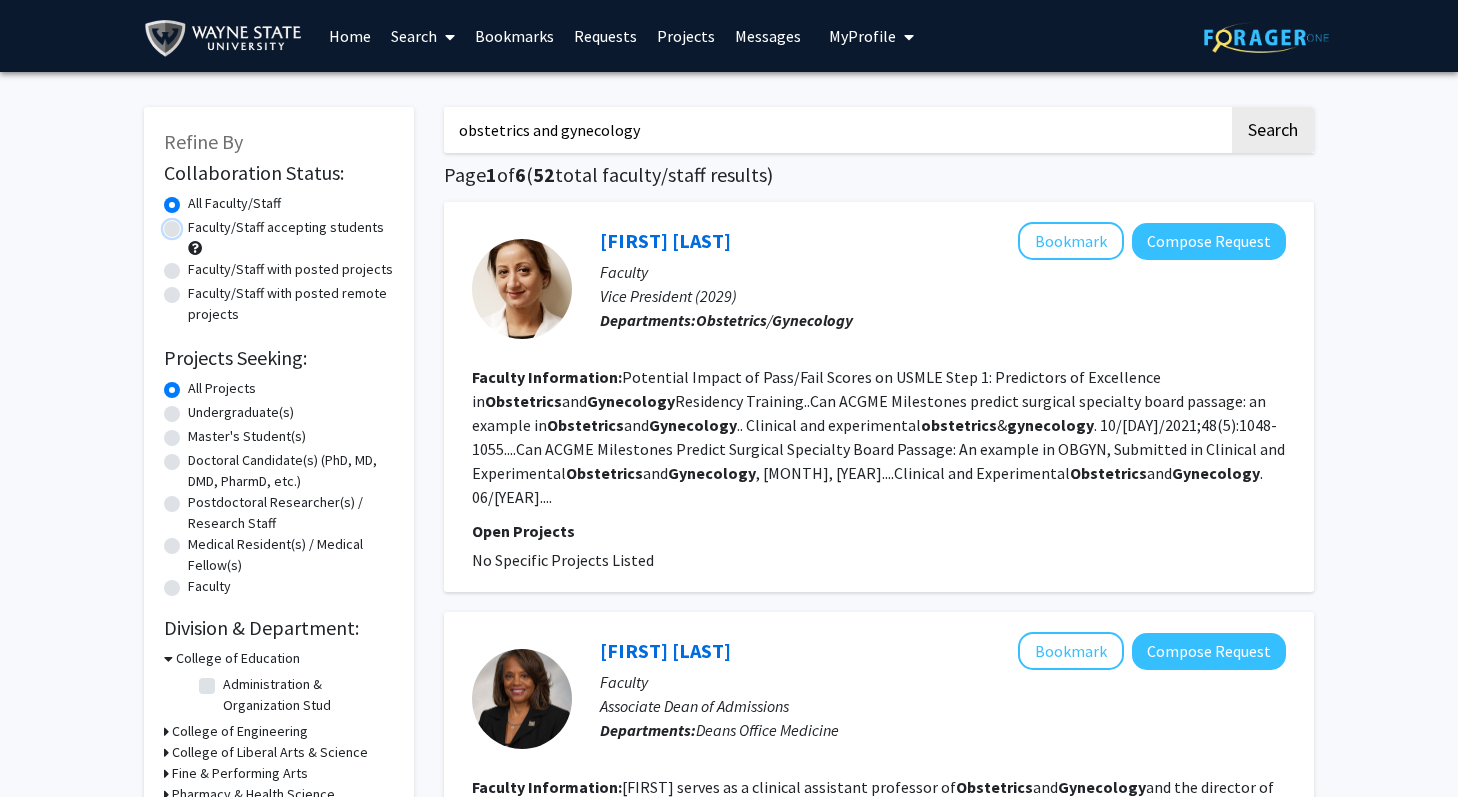 radio on "true" 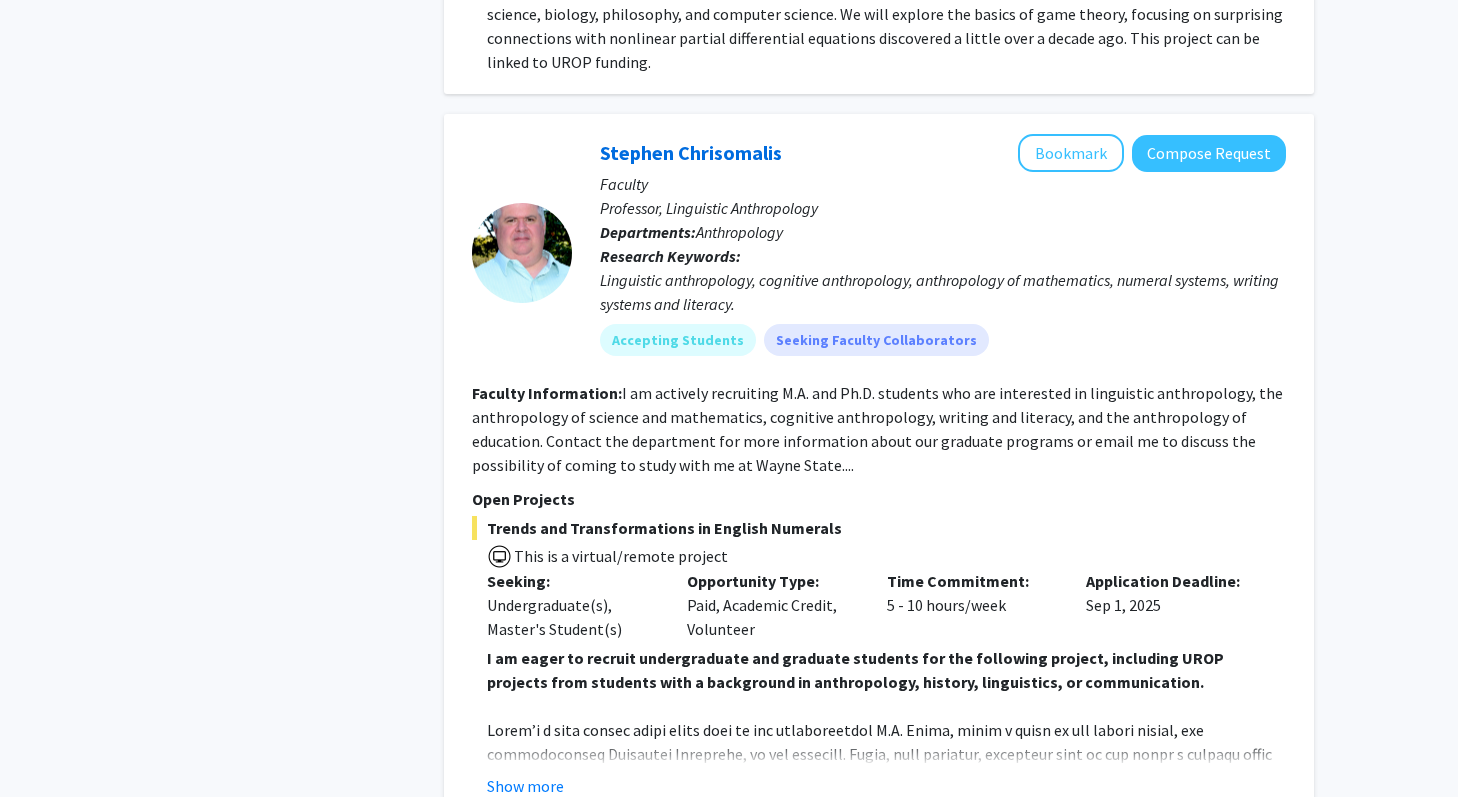 scroll, scrollTop: 2877, scrollLeft: 0, axis: vertical 